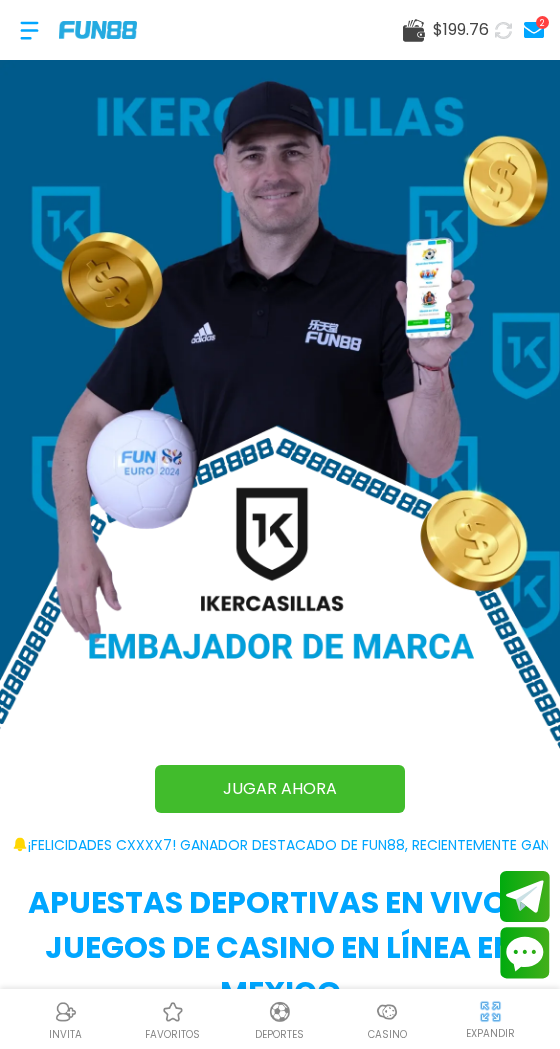 scroll, scrollTop: 0, scrollLeft: 0, axis: both 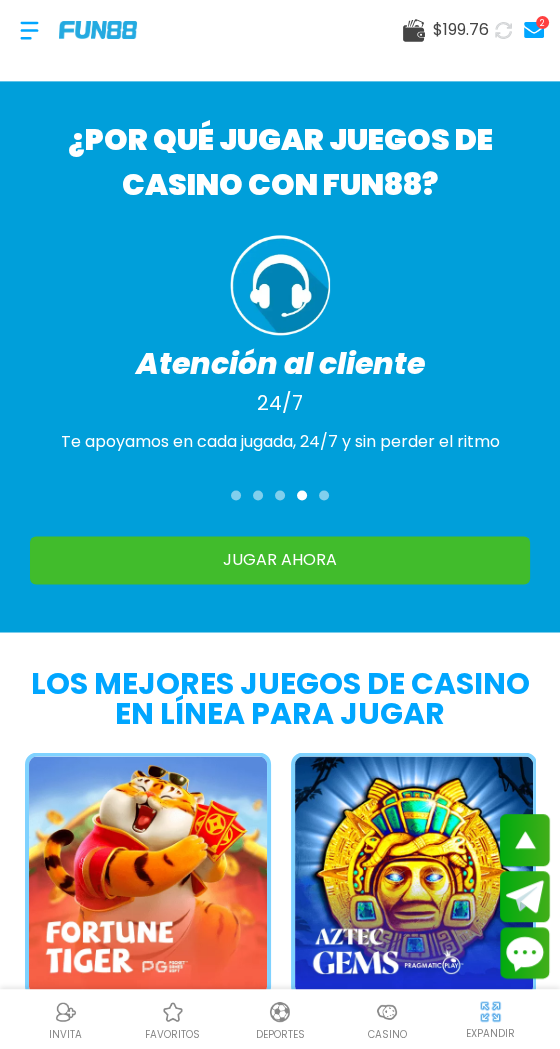 click on "Fortune Tiger" at bounding box center (138, 889) 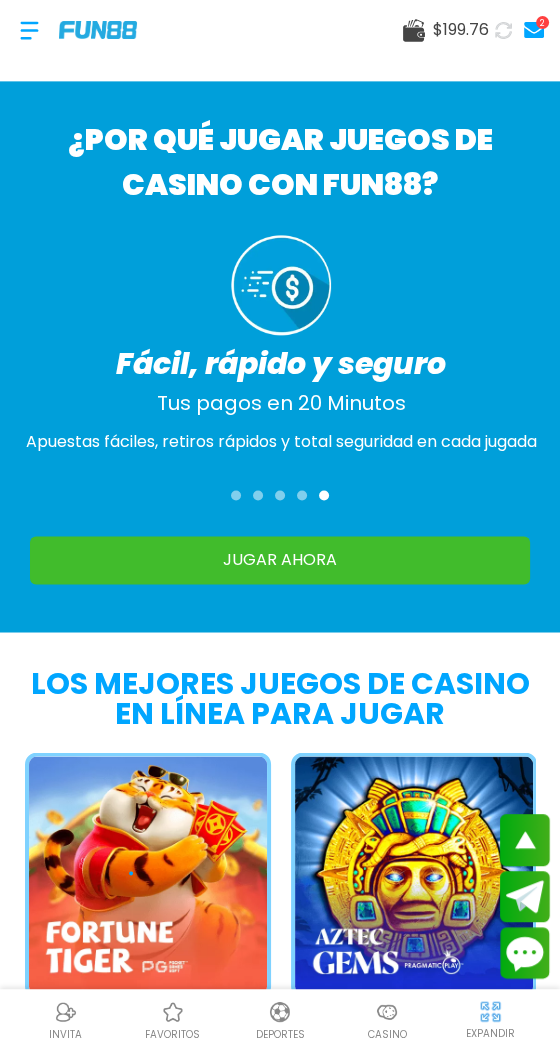 click 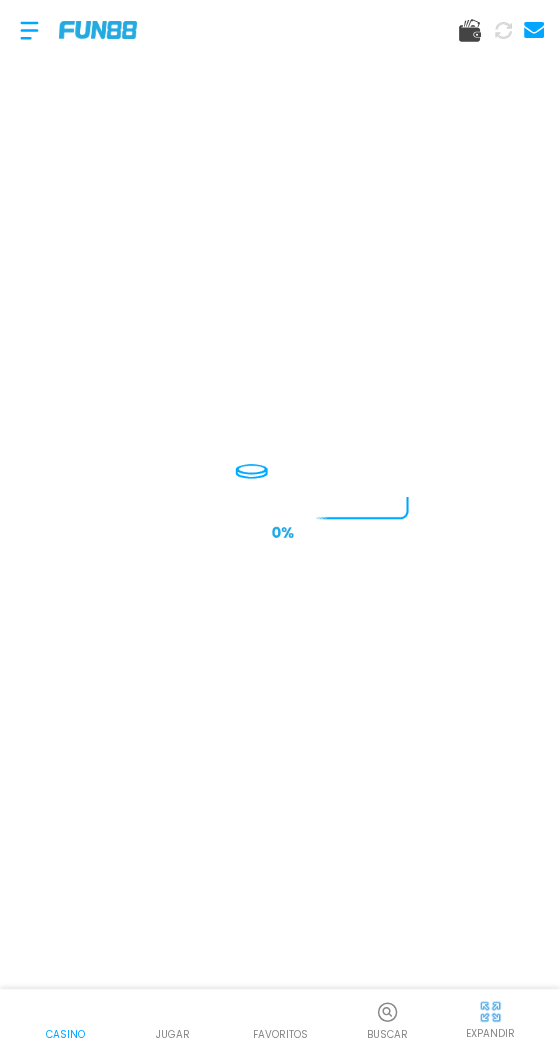 scroll, scrollTop: 0, scrollLeft: 0, axis: both 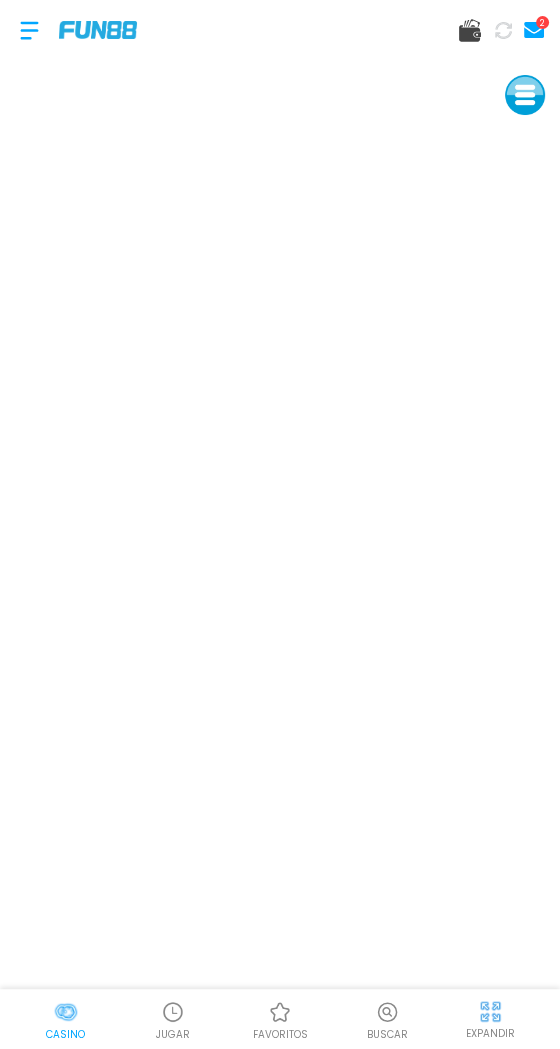 click at bounding box center [173, 1012] 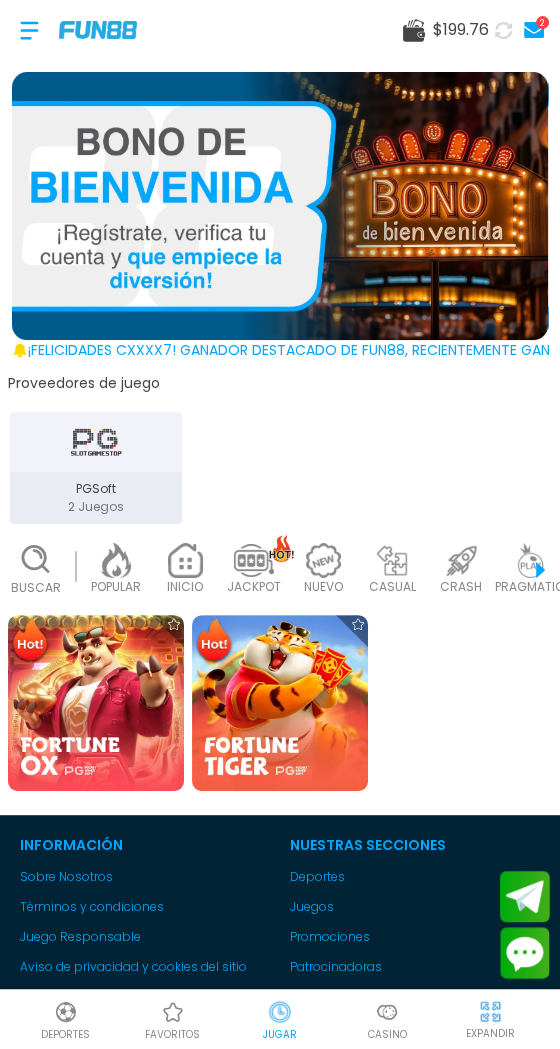 click at bounding box center [96, 703] 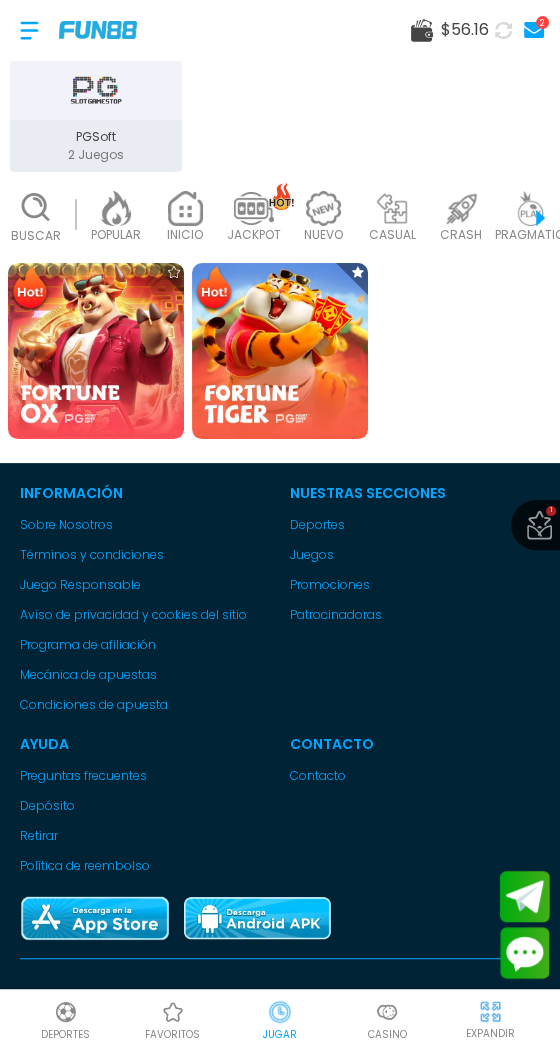 scroll, scrollTop: 658, scrollLeft: 0, axis: vertical 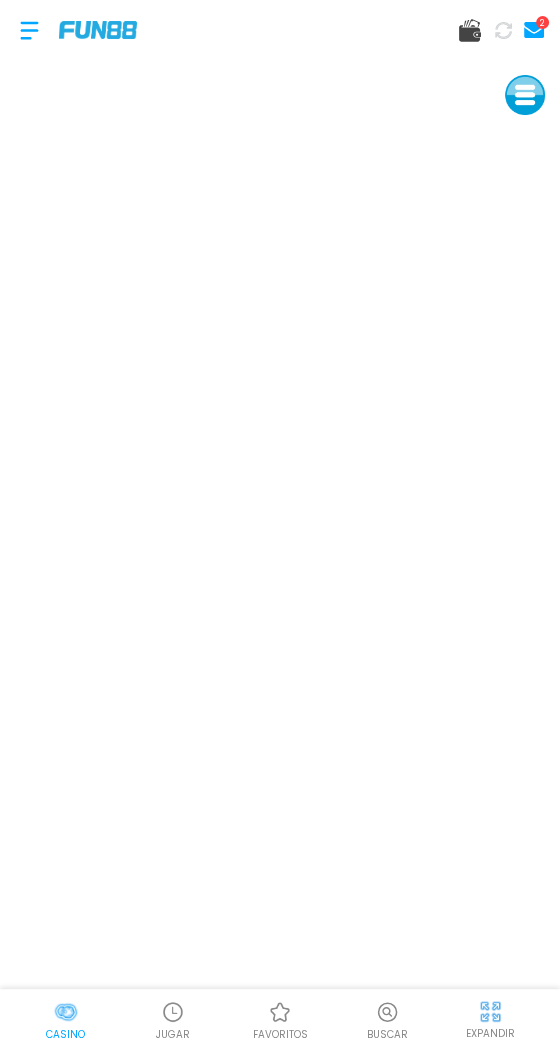 click on "JUGAR" at bounding box center [173, 1034] 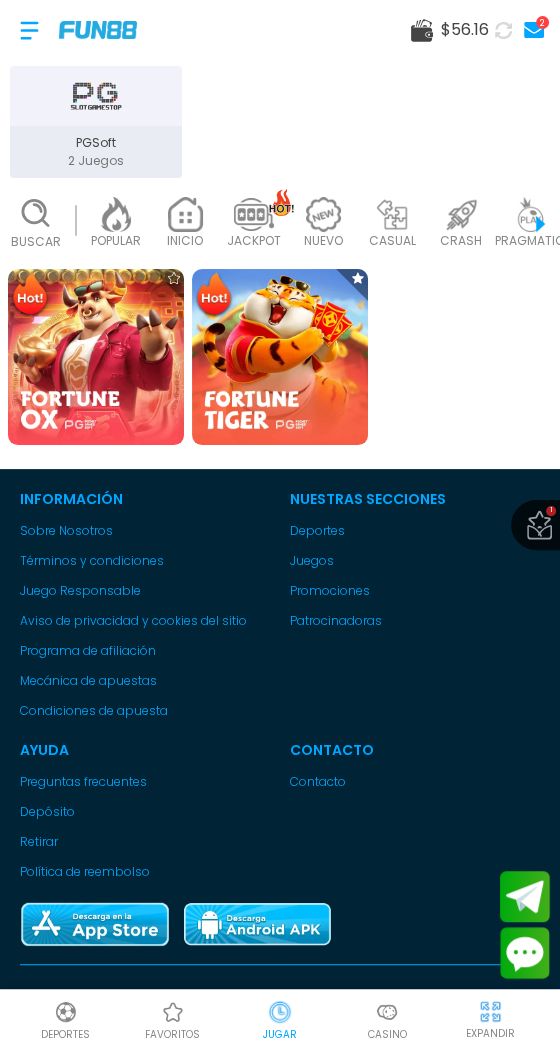 scroll, scrollTop: 345, scrollLeft: 0, axis: vertical 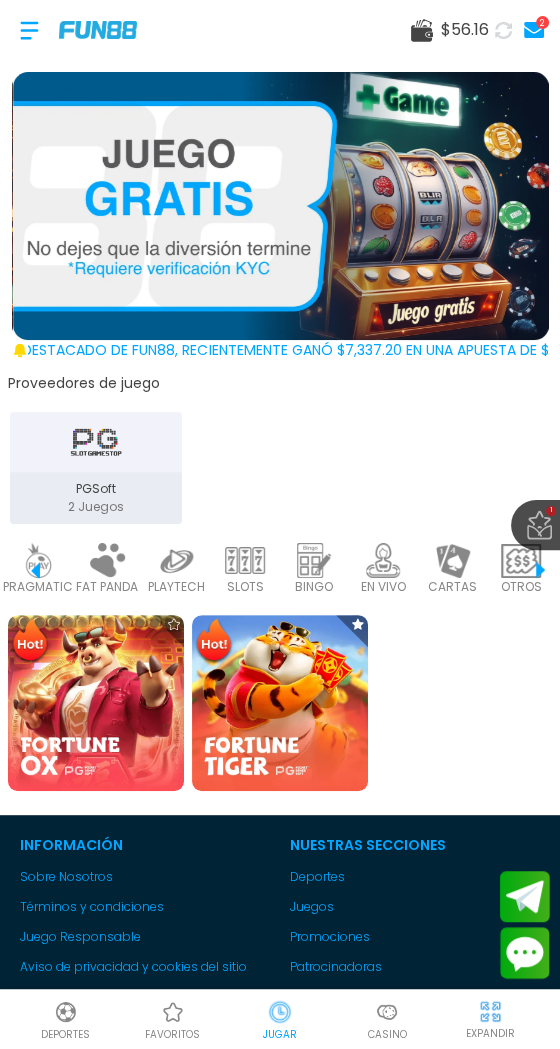click at bounding box center (281, 206) 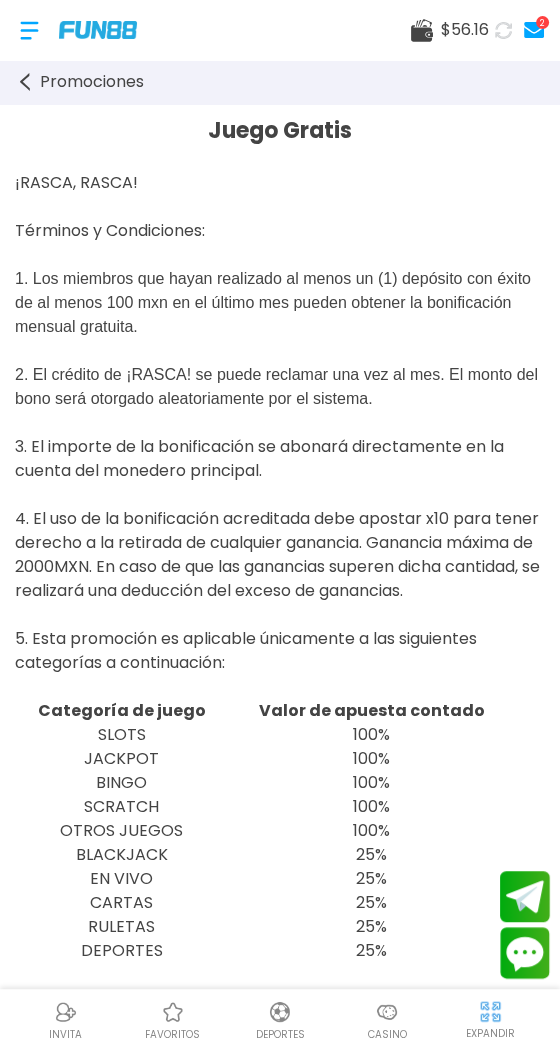 click on "Juego Gratis" at bounding box center [280, 130] 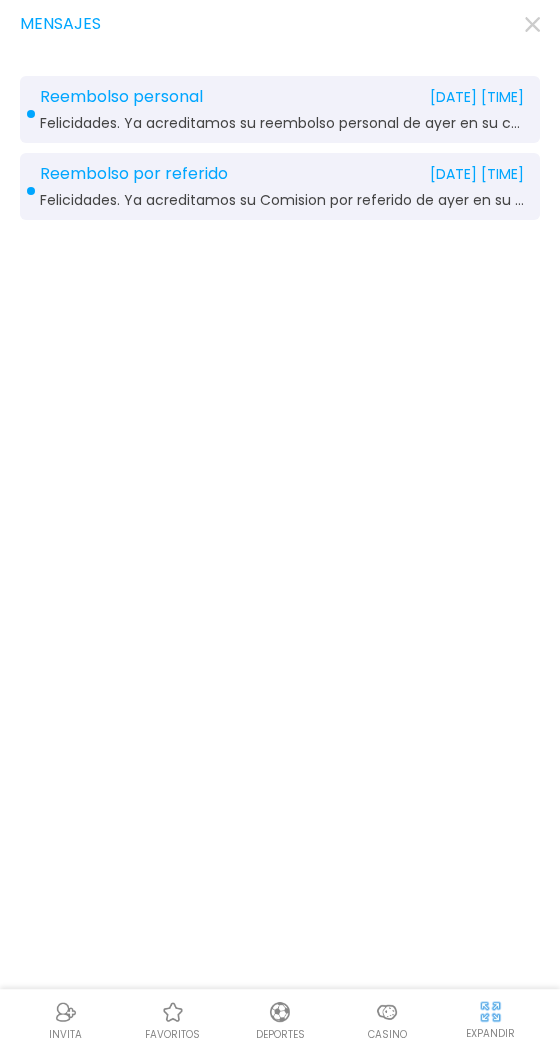 click on "Felicidades. Ya acreditamos su reembolso personal de ayer en su cuenta." at bounding box center [282, 123] 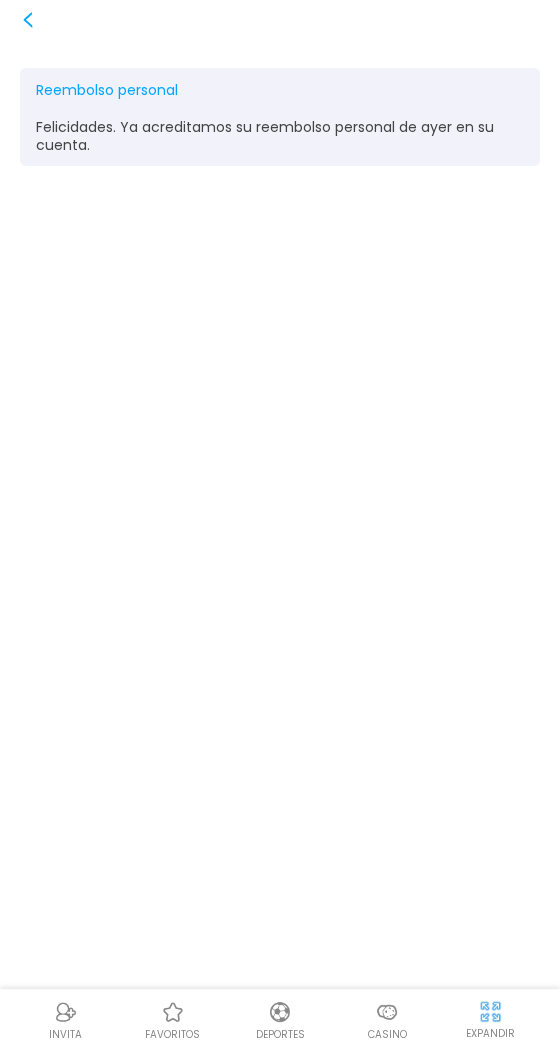 click on "Felicidades. Ya acreditamos su reembolso personal de ayer en su cuenta." at bounding box center (280, 136) 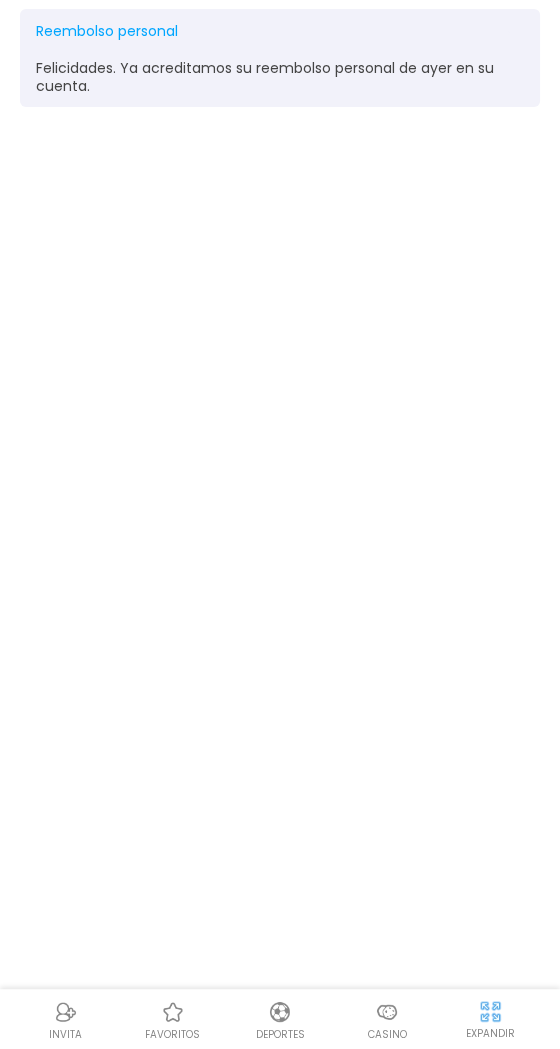 scroll, scrollTop: 0, scrollLeft: 0, axis: both 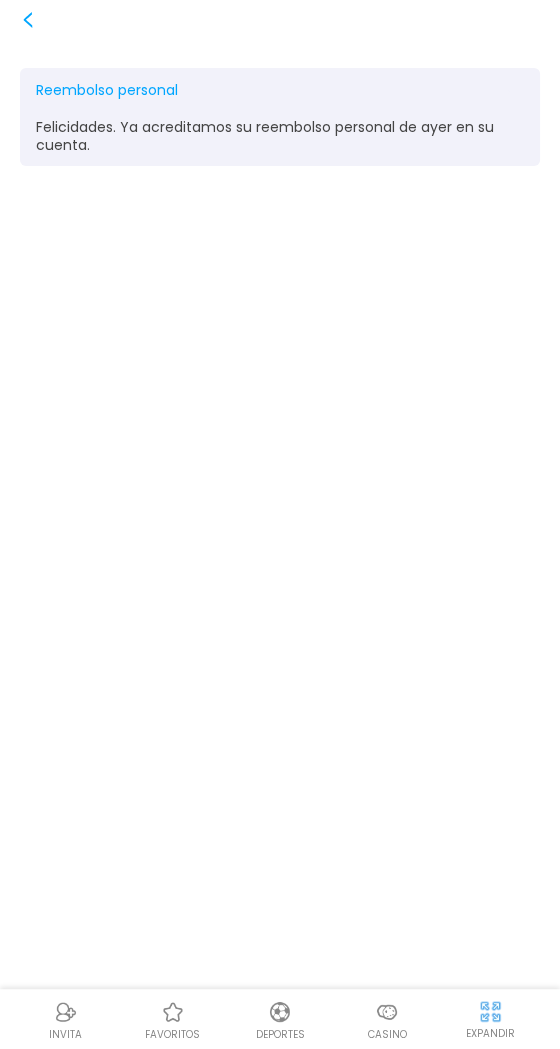 click on "Felicidades. Ya acreditamos su reembolso personal de ayer en su cuenta." at bounding box center [280, 136] 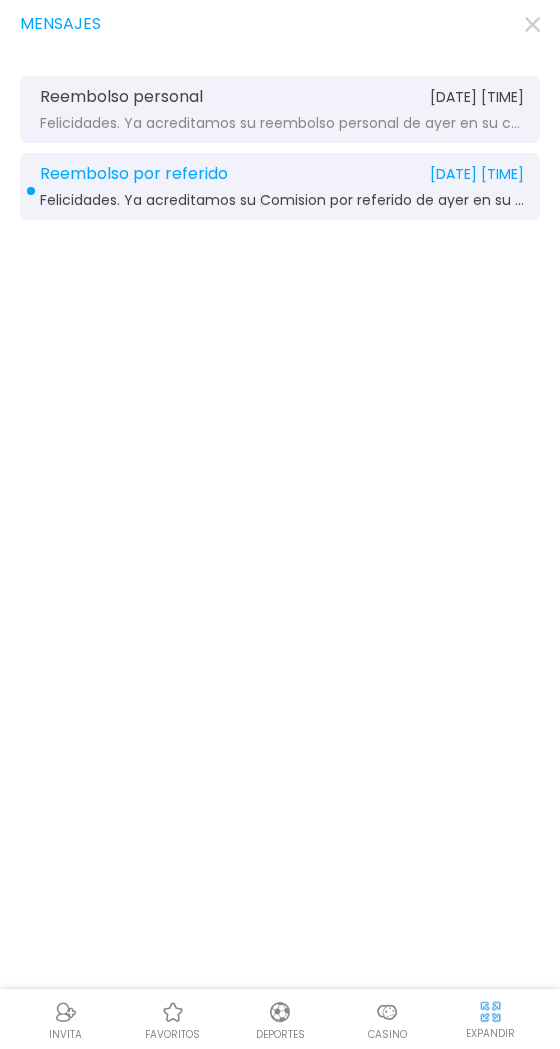 click on "Reembolso por referido [DATE] [TIME] Felicidades. Ya acreditamos su Comision por referido de ayer en su cuenta." at bounding box center (280, 186) 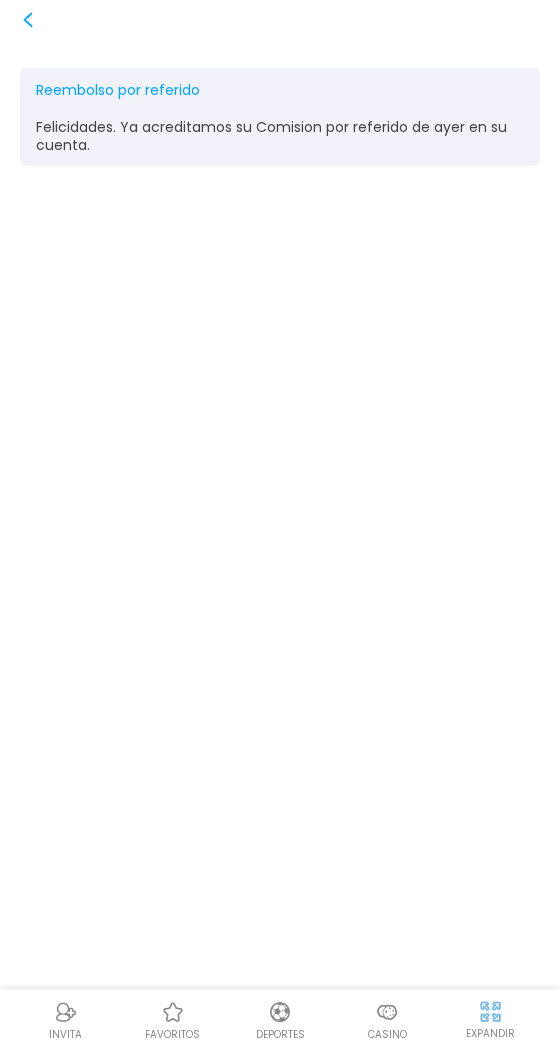 click on "Felicidades. Ya acreditamos su Comision por referido de ayer en su cuenta." at bounding box center [280, 136] 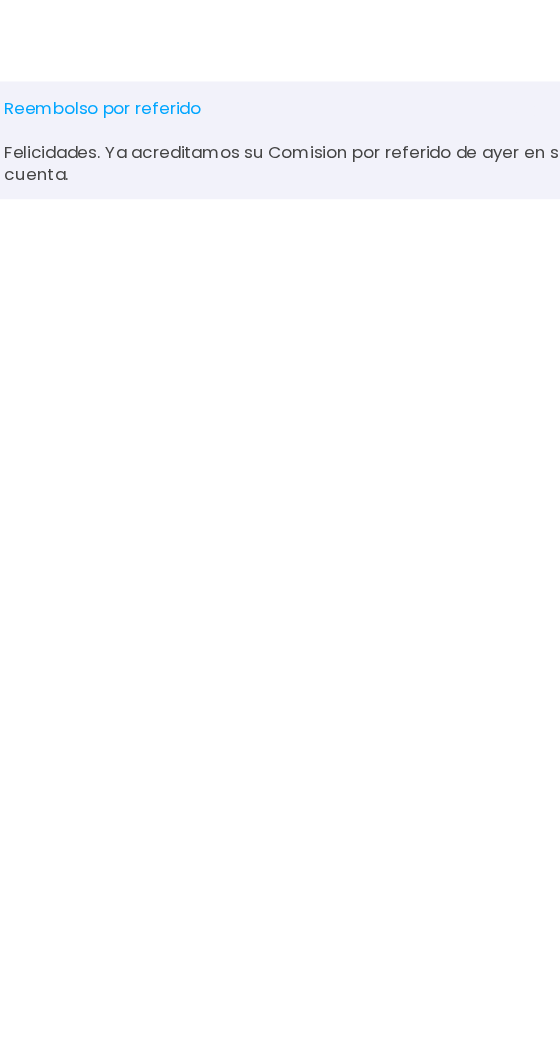 click on "Felicidades. Ya acreditamos su Comision por referido de ayer en su cuenta." at bounding box center [280, 136] 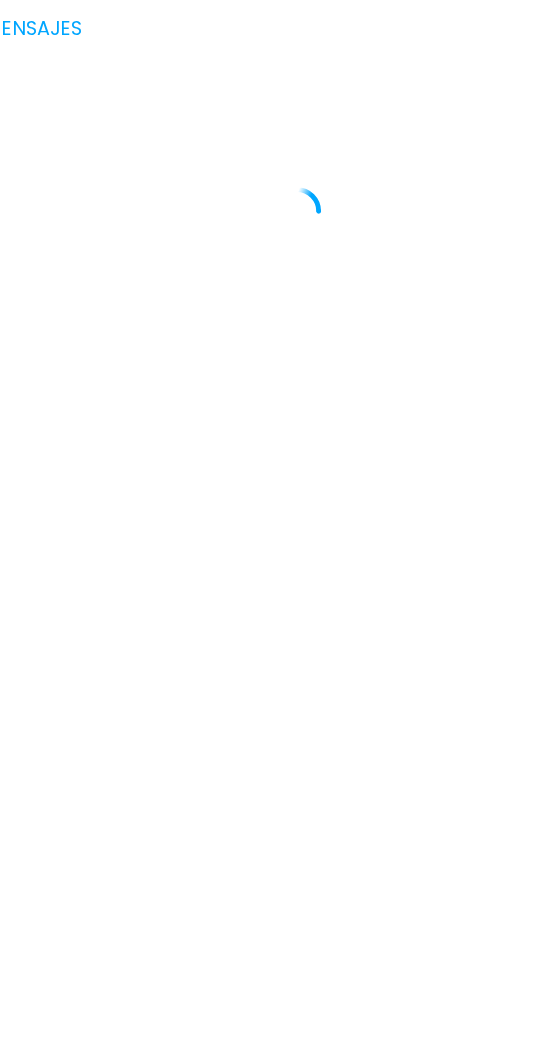 scroll, scrollTop: 4, scrollLeft: 0, axis: vertical 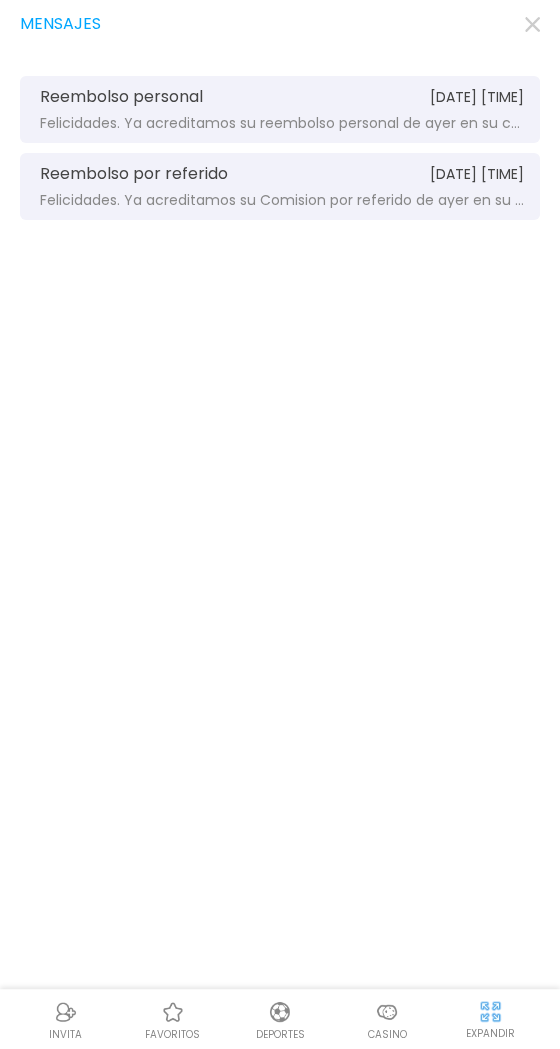 click on "Casino" at bounding box center (387, 1034) 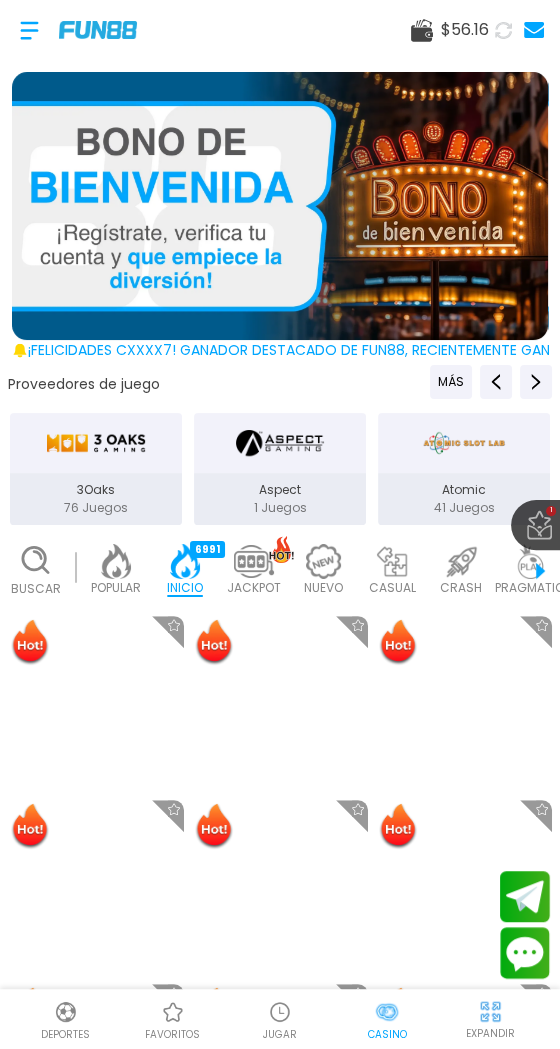 scroll, scrollTop: 0, scrollLeft: 49, axis: horizontal 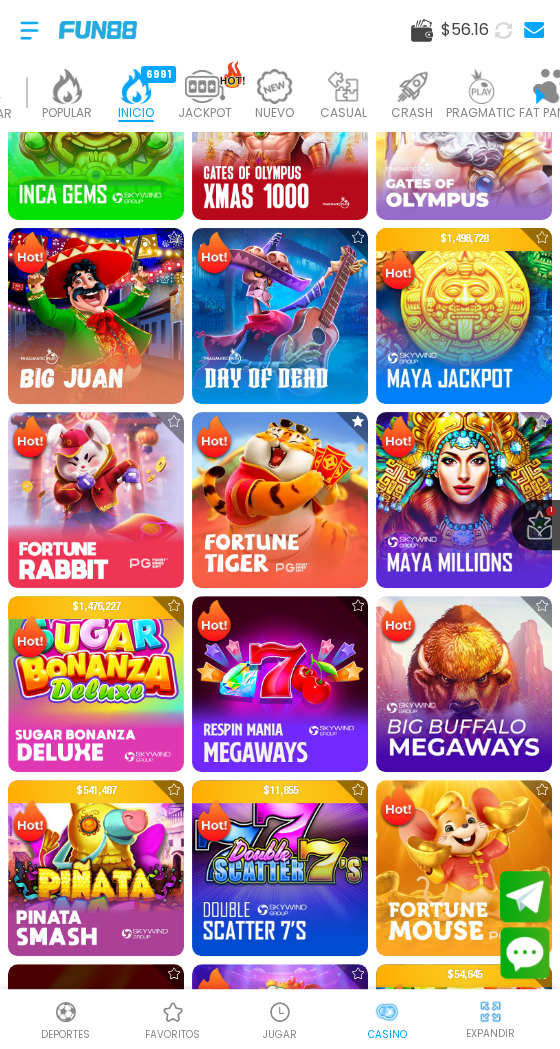click at bounding box center [96, 500] 